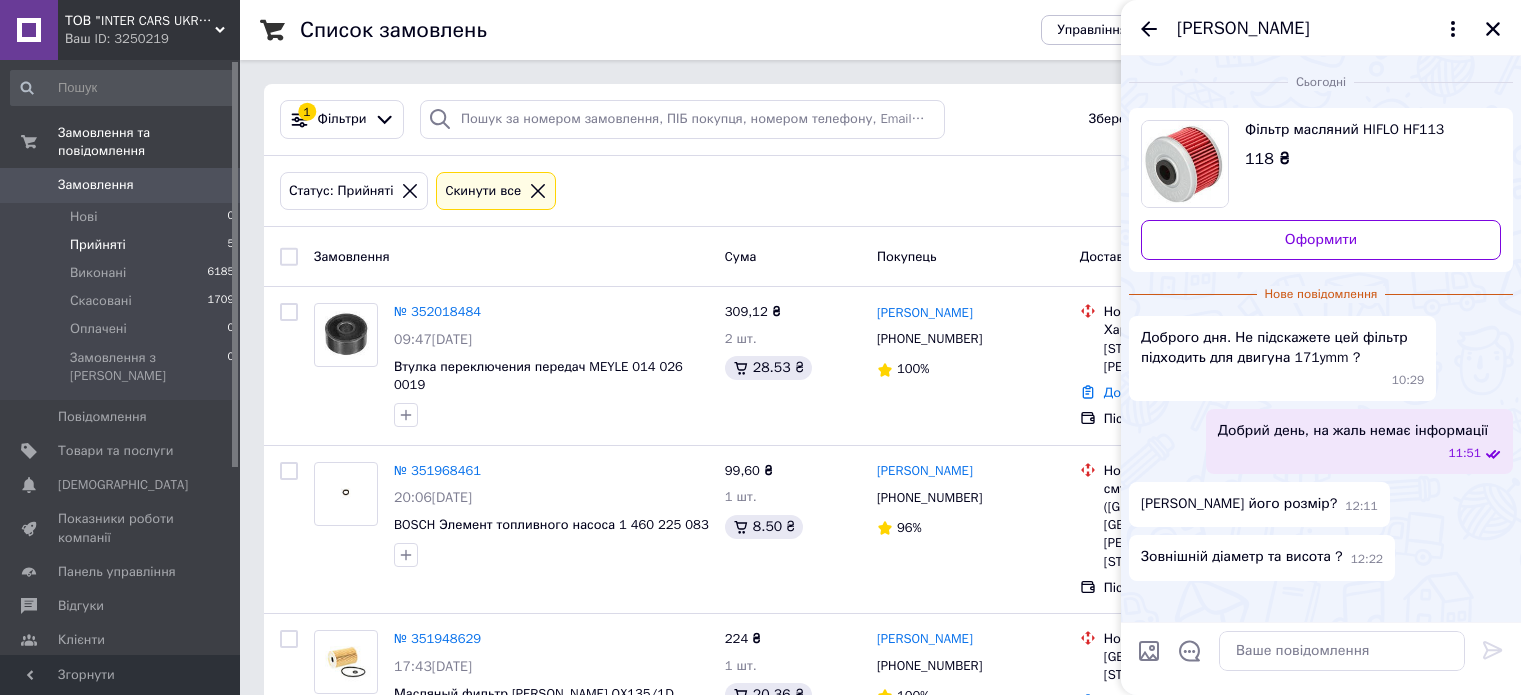 scroll, scrollTop: 0, scrollLeft: 0, axis: both 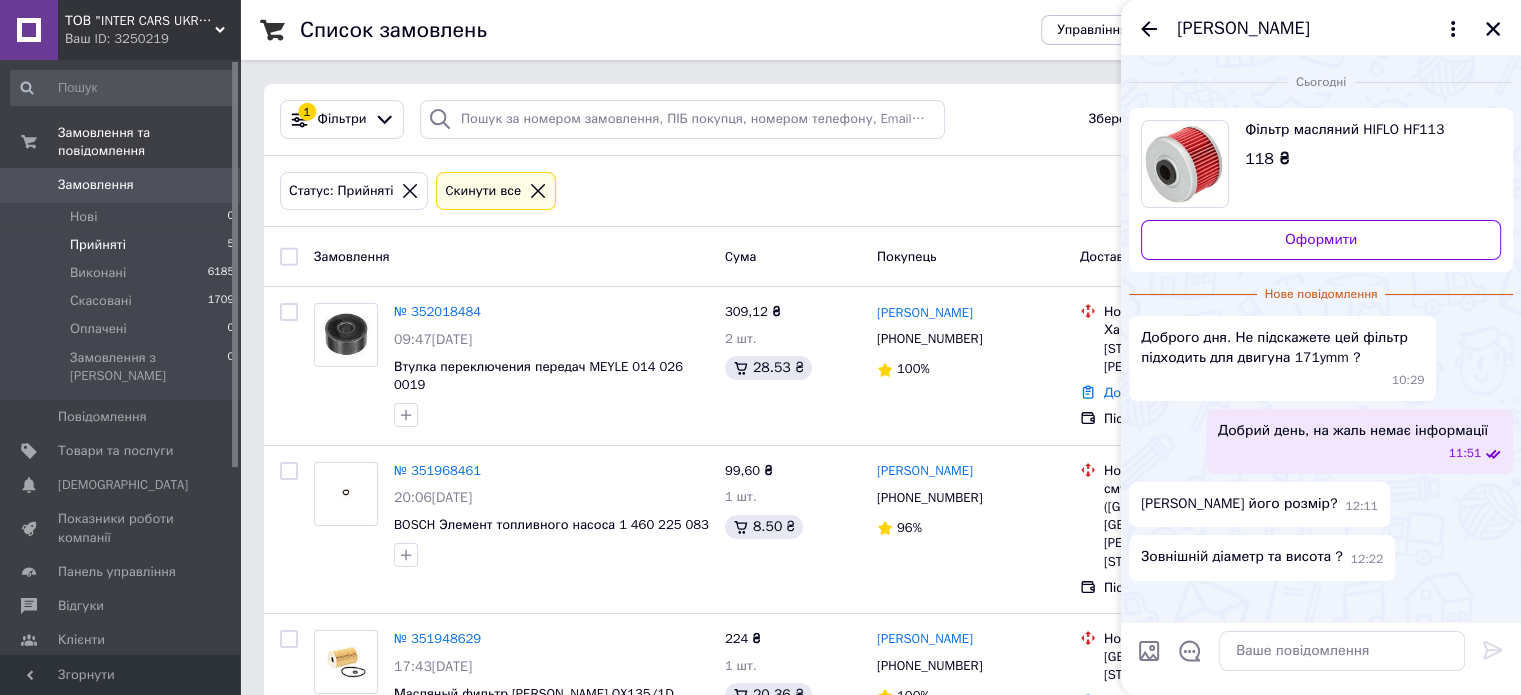 click on "Фільтр масляний HIFLO HF113" at bounding box center [1365, 130] 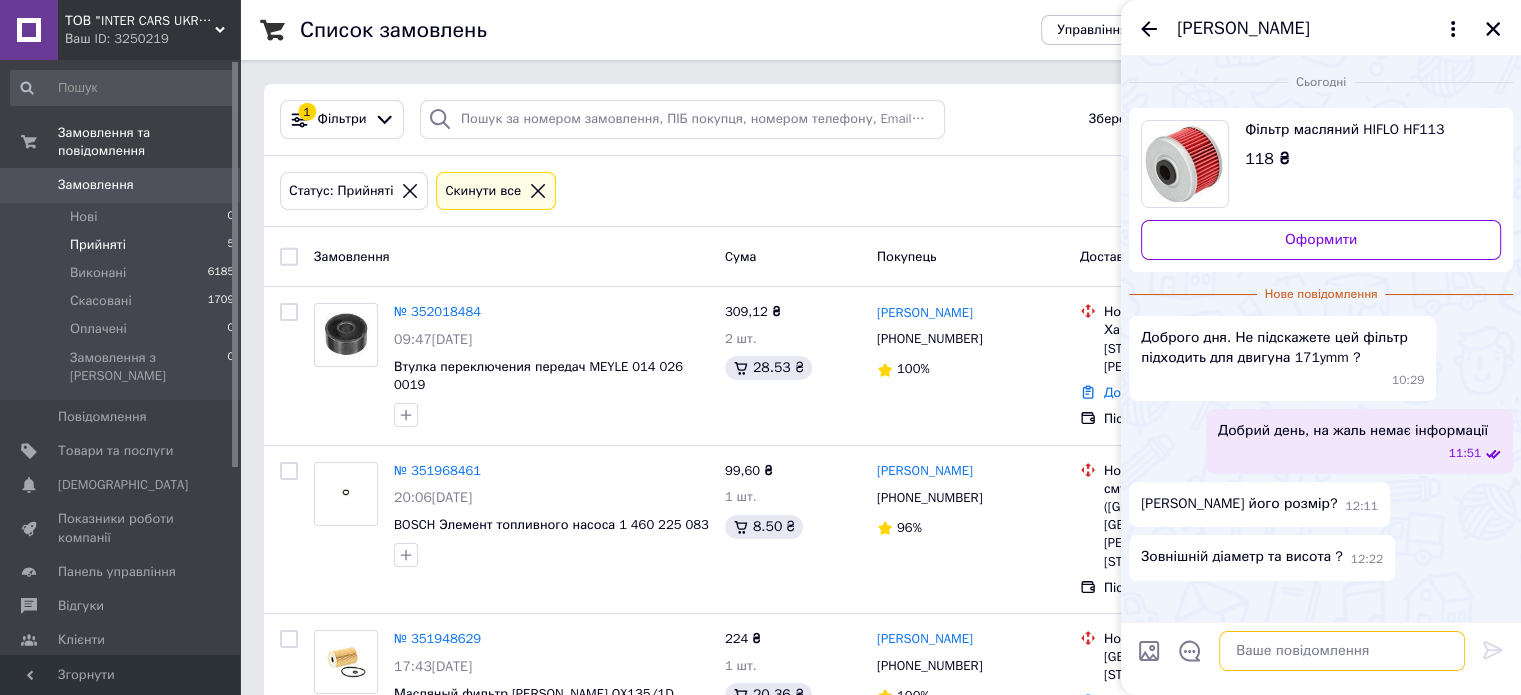click at bounding box center (1342, 651) 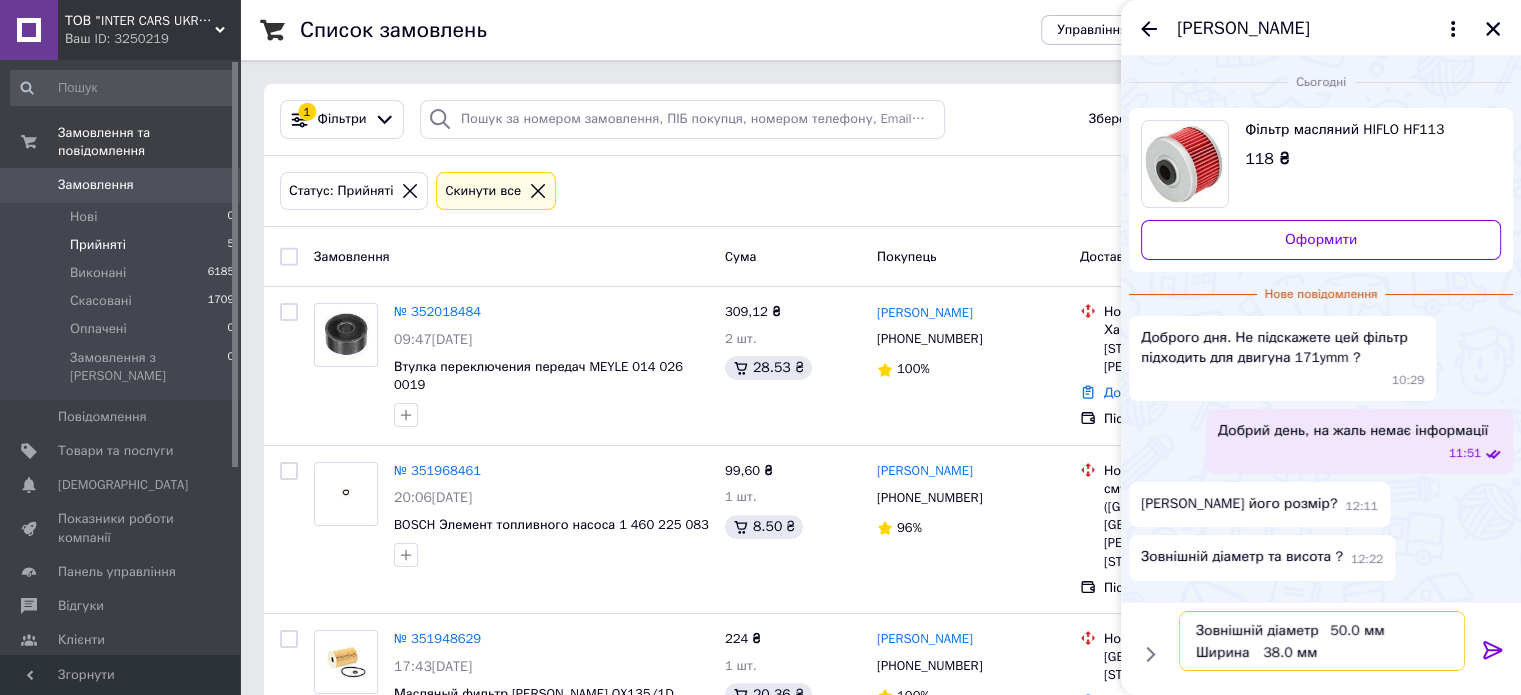 type on "Зовнішній діаметр	50.0 мм
Ширина	38.0 мм" 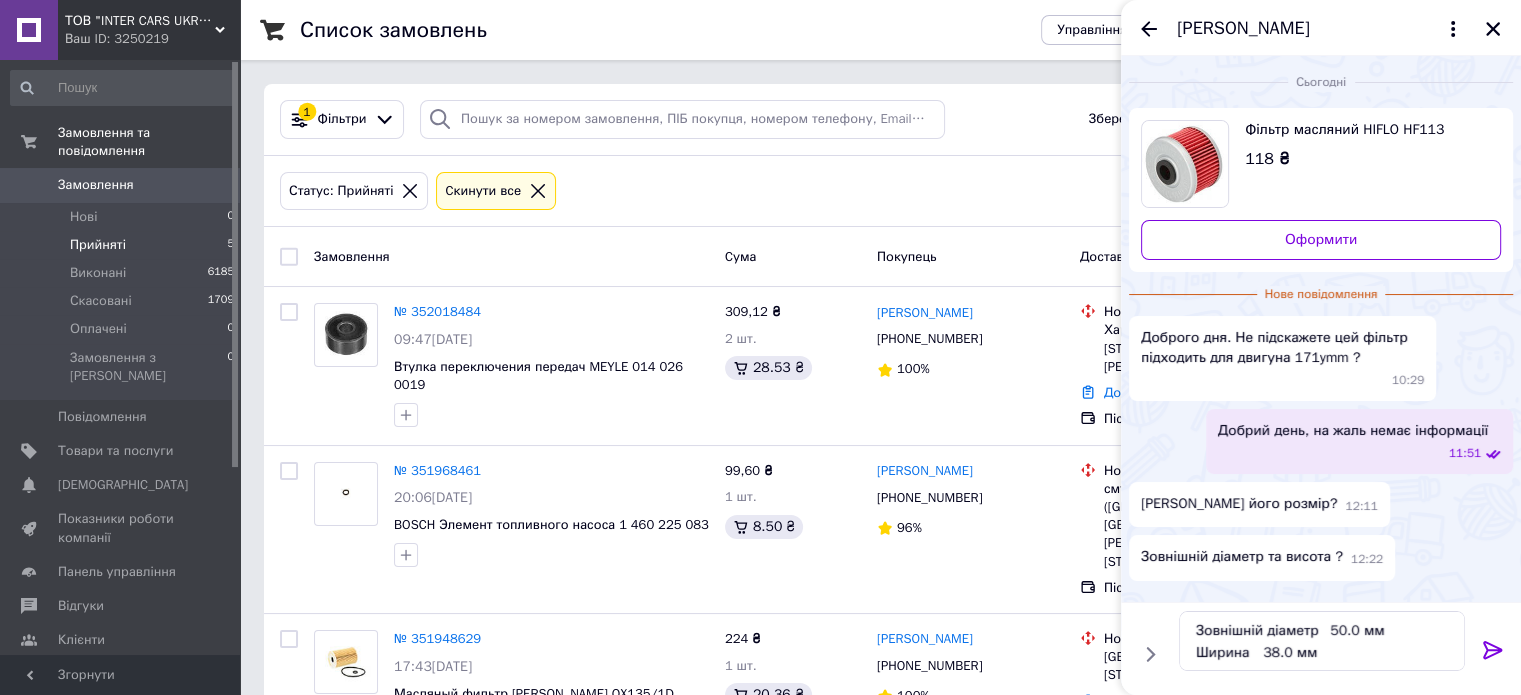 click 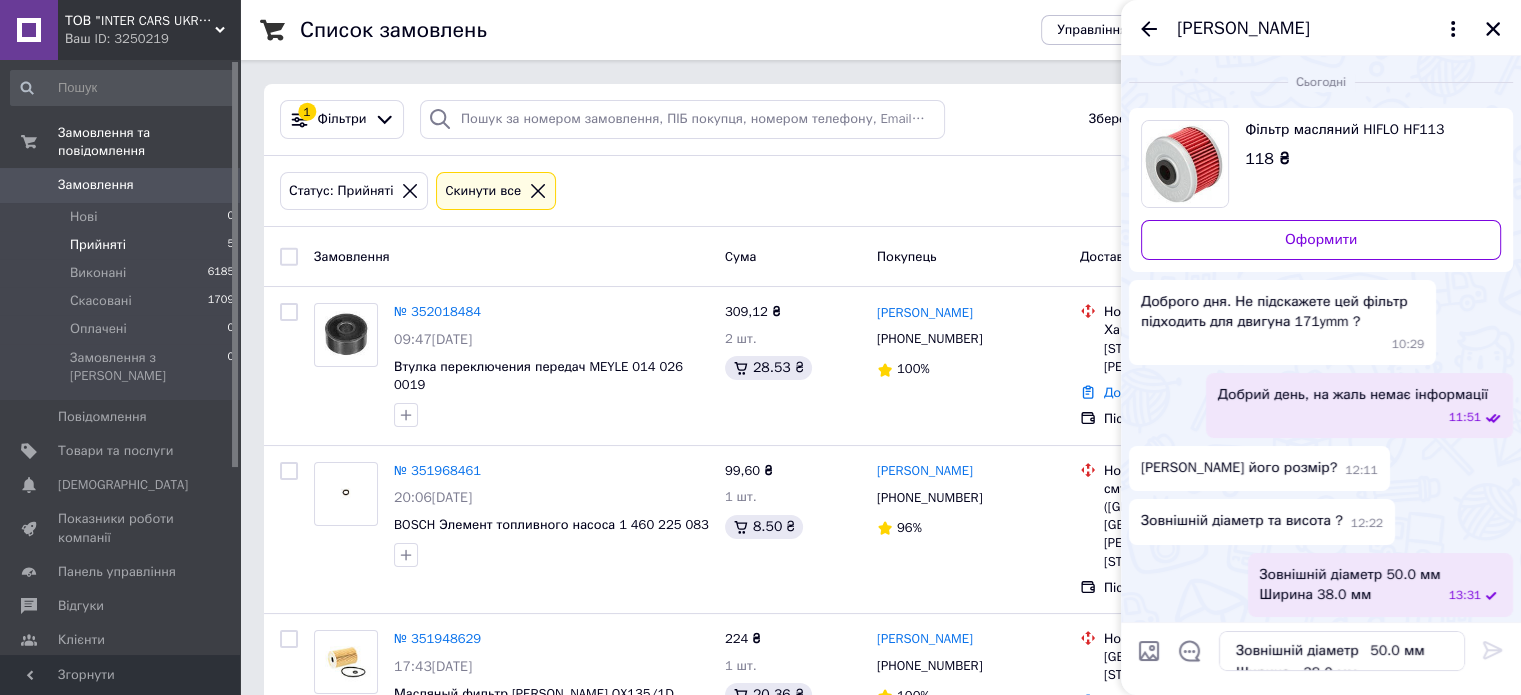 scroll, scrollTop: 2, scrollLeft: 0, axis: vertical 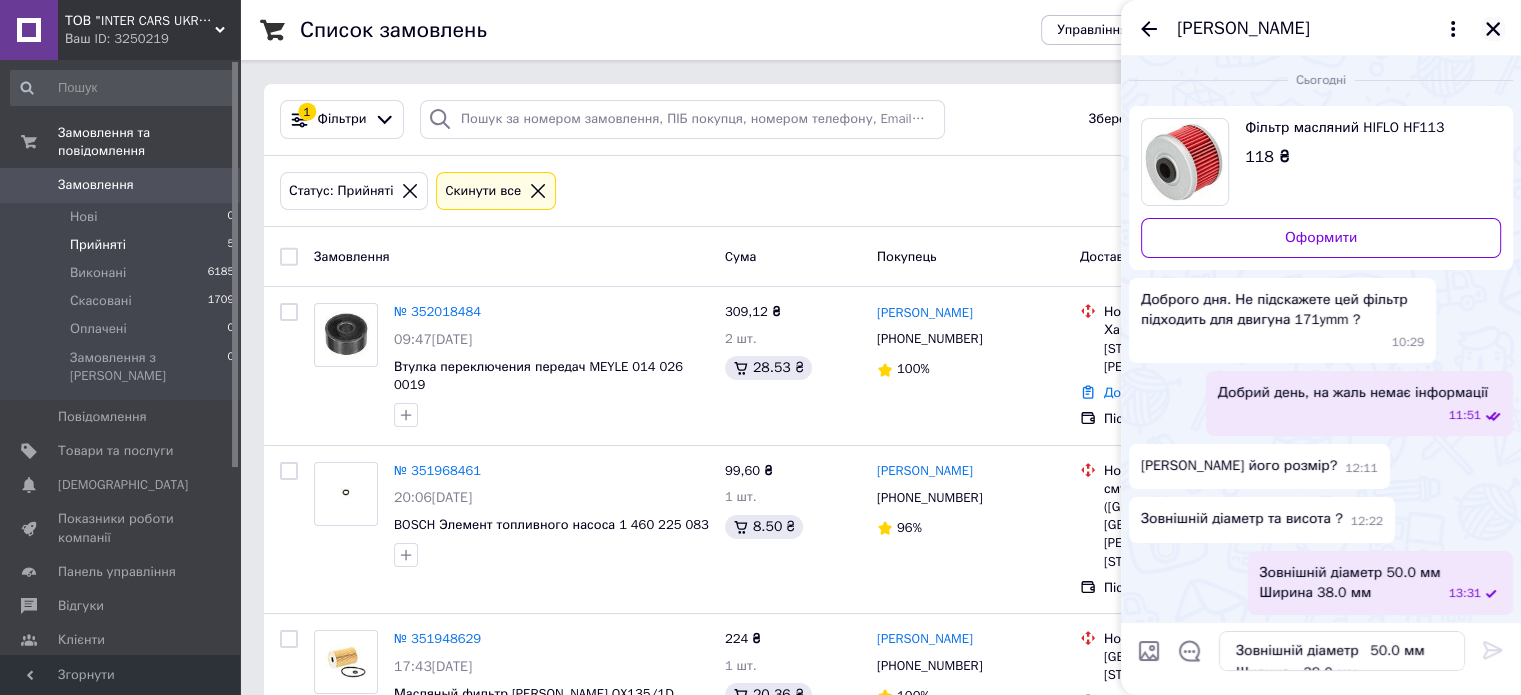 click 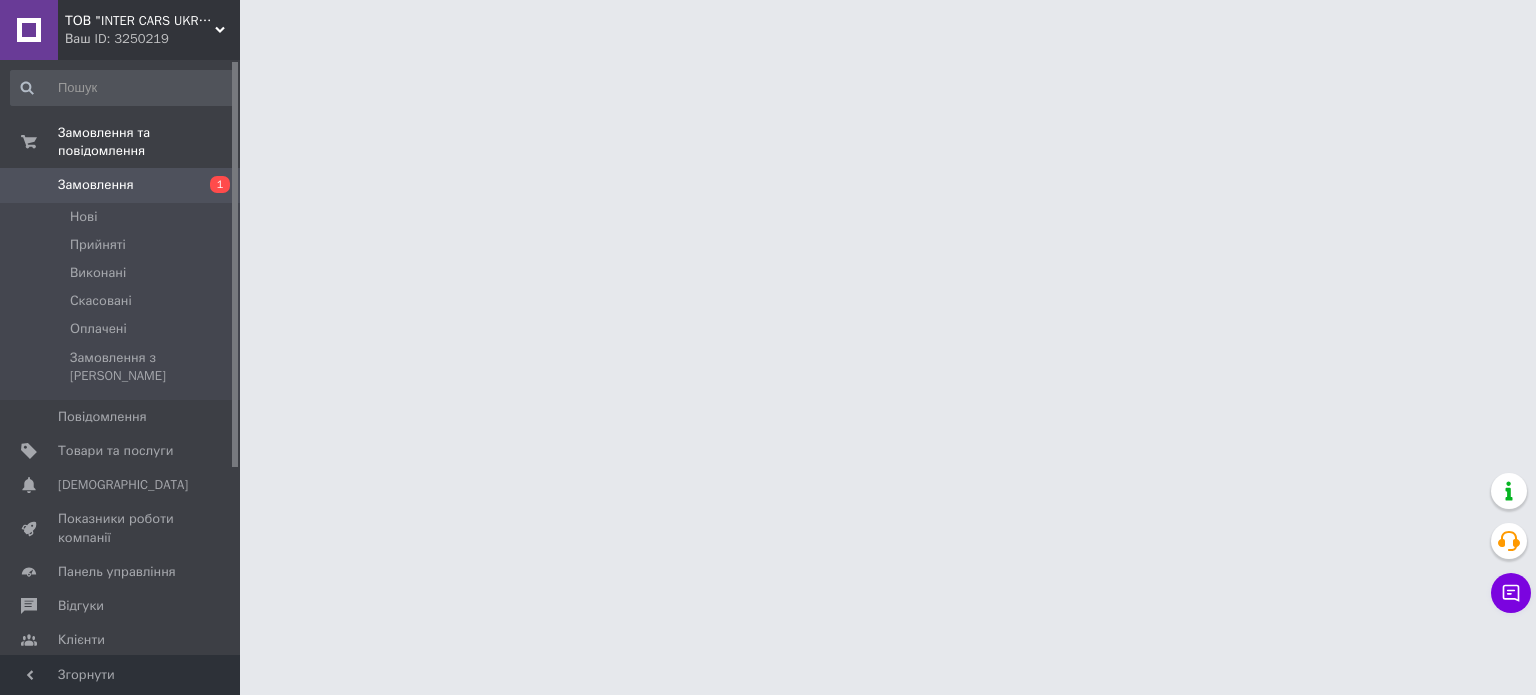 scroll, scrollTop: 0, scrollLeft: 0, axis: both 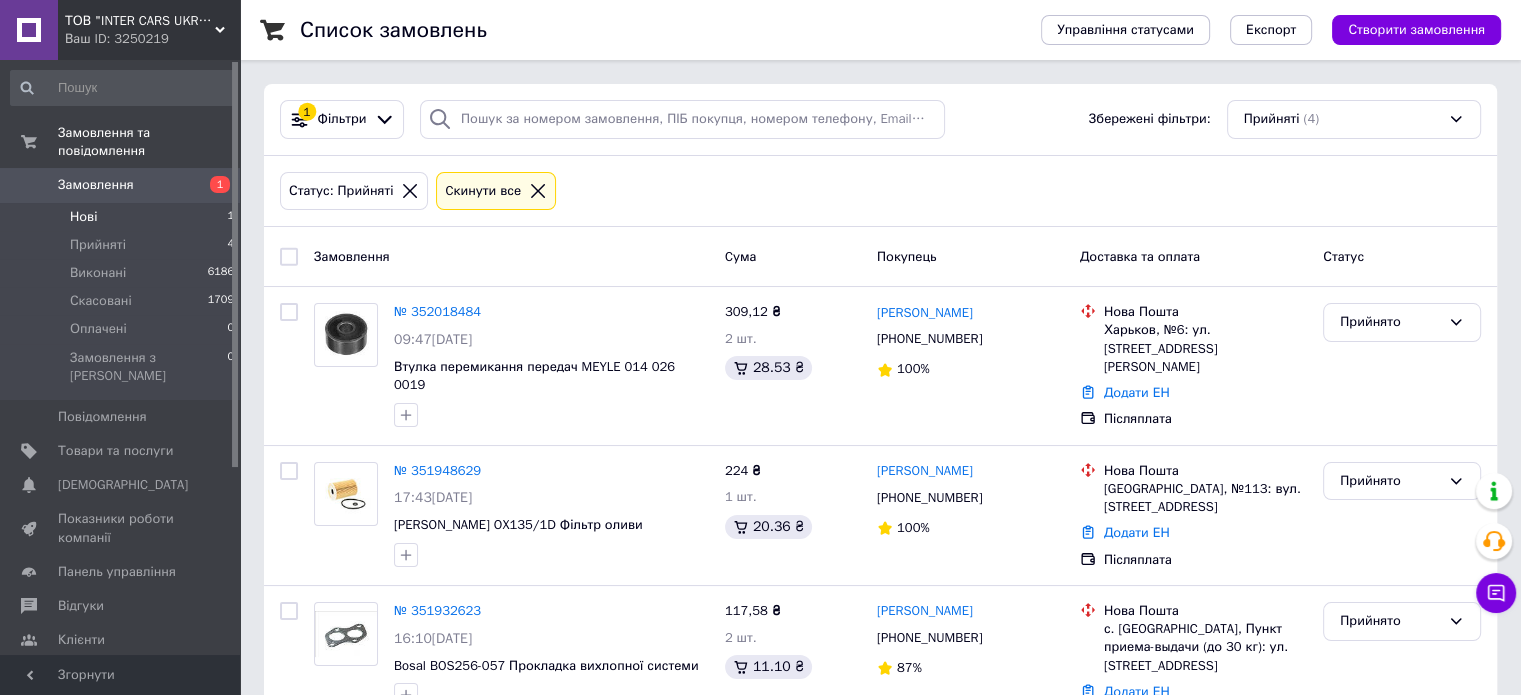 click on "Нові" at bounding box center [83, 217] 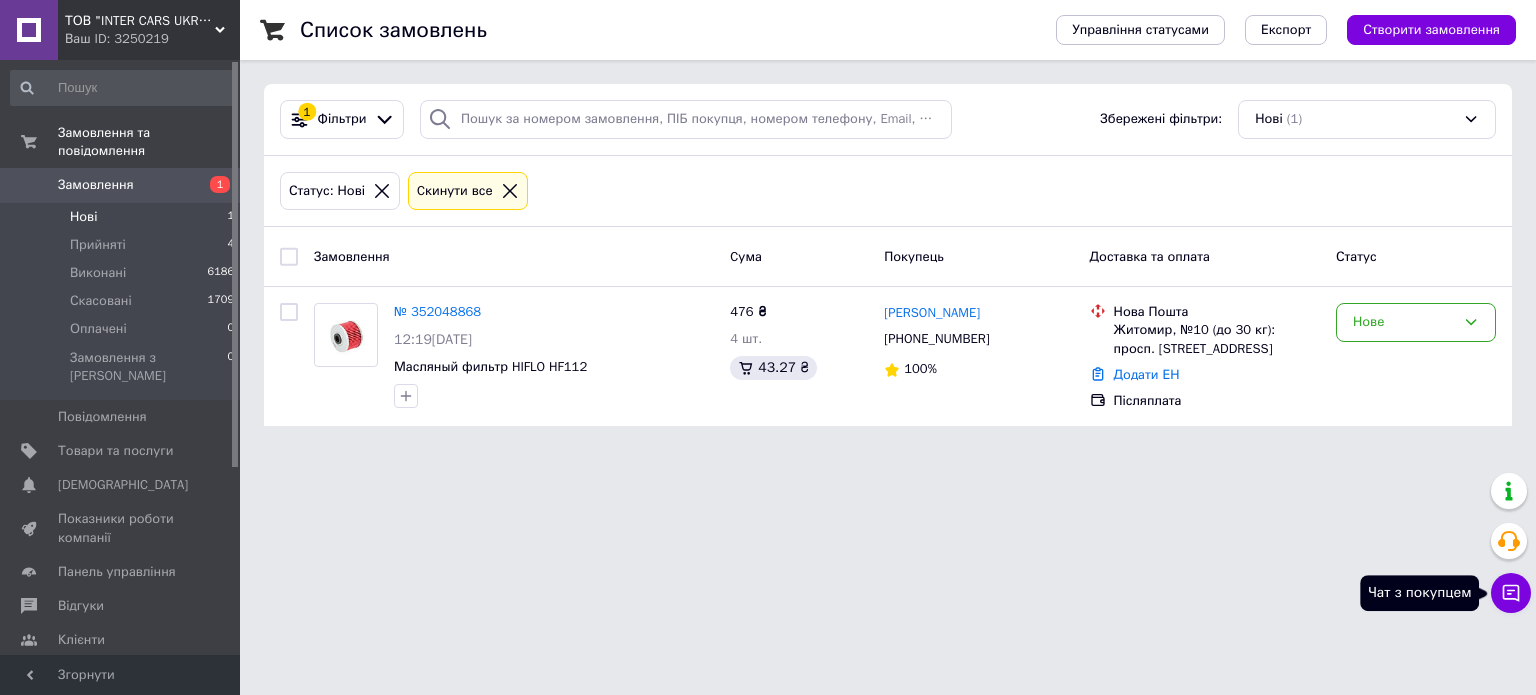 click on "Чат з покупцем" at bounding box center (1511, 593) 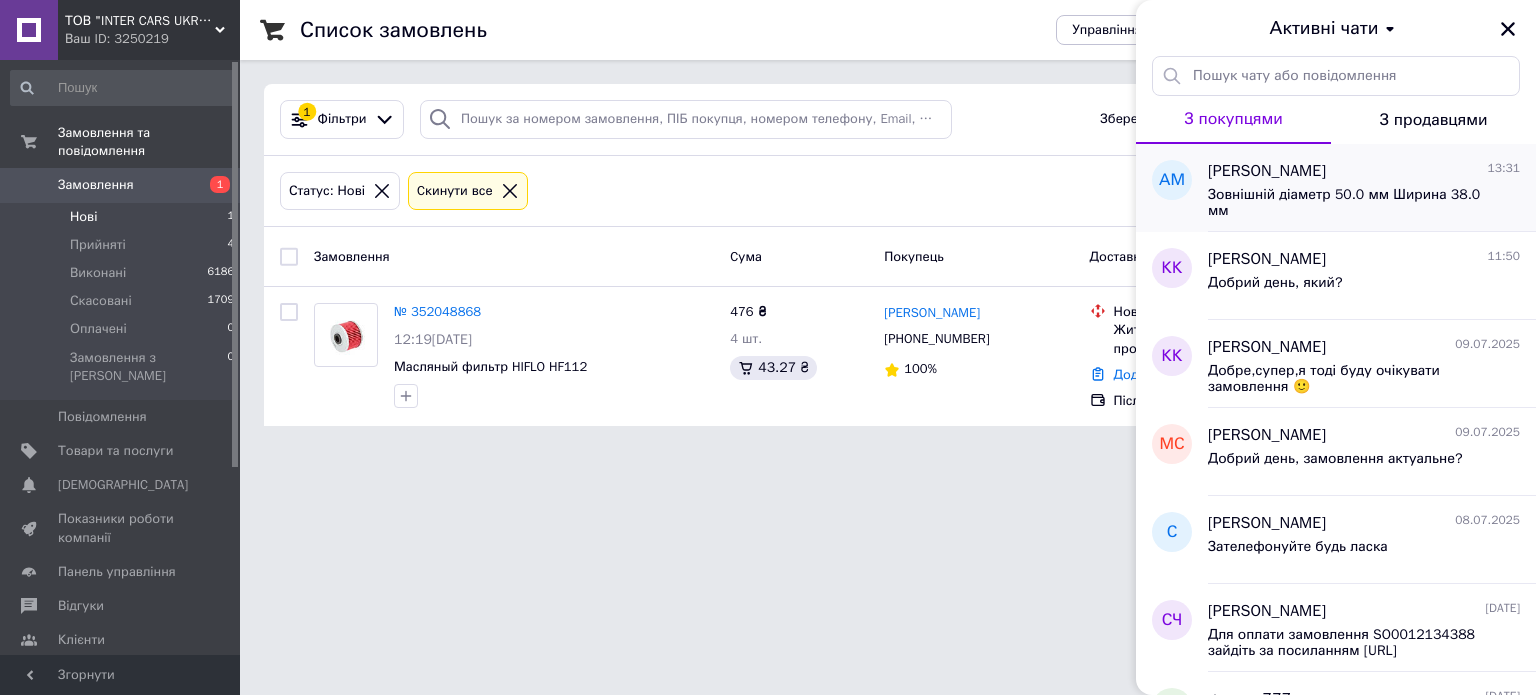 click on "Зовнішній діаметр	50.0 мм
Ширина	38.0 мм" at bounding box center [1350, 203] 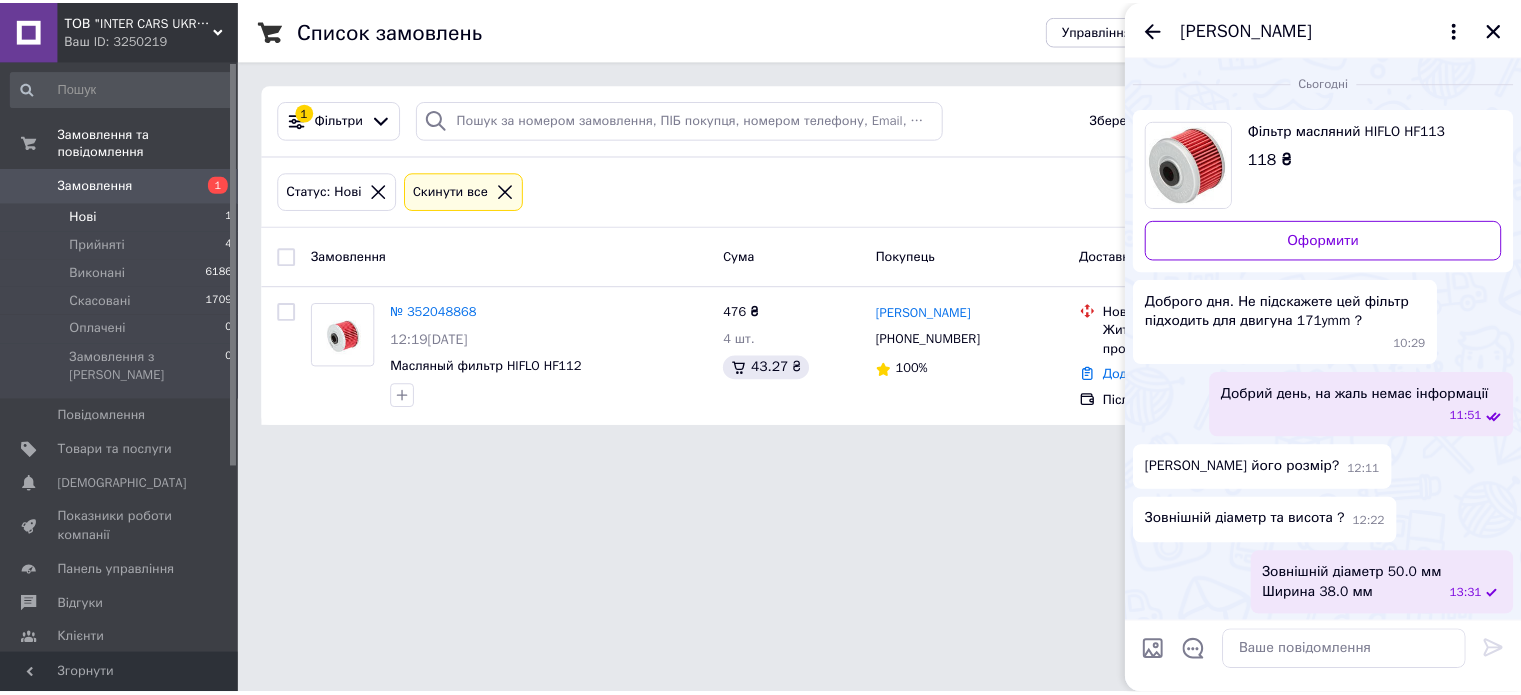scroll, scrollTop: 2, scrollLeft: 0, axis: vertical 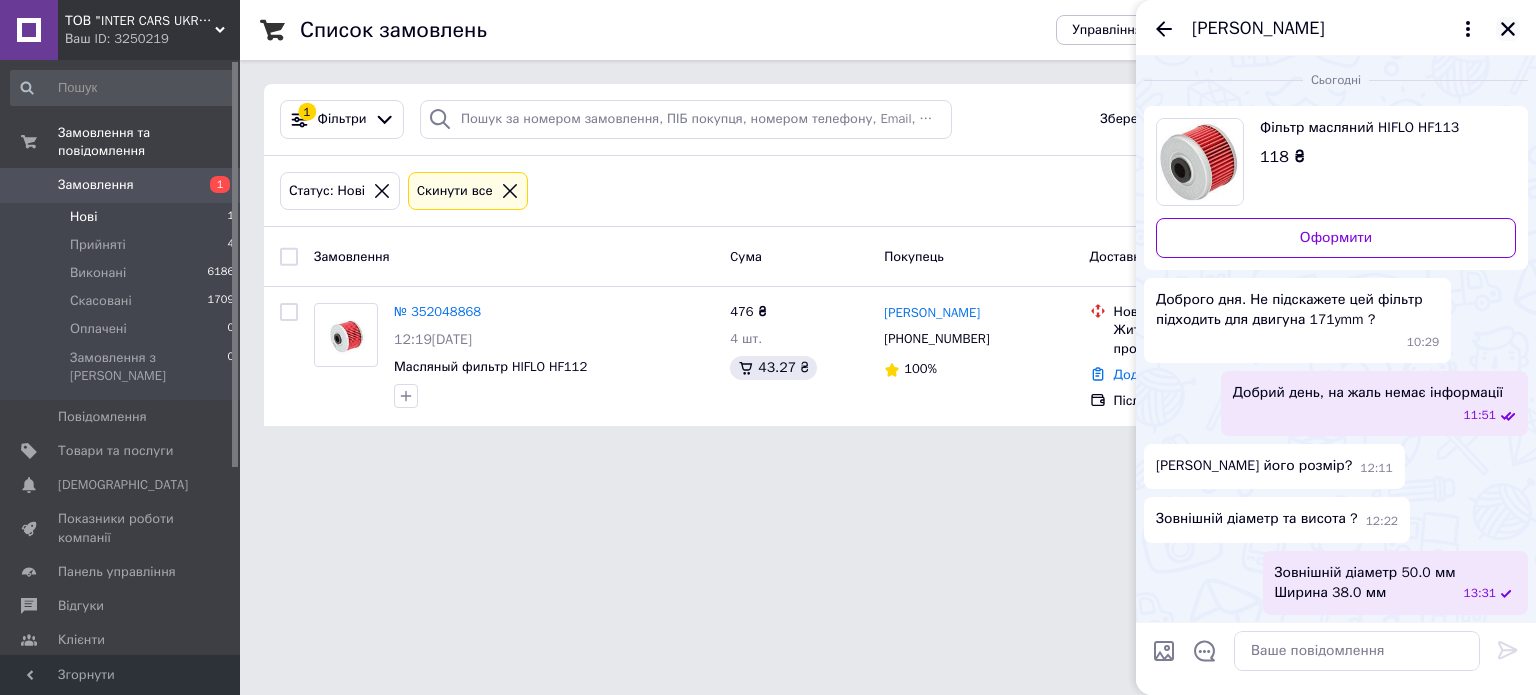 click 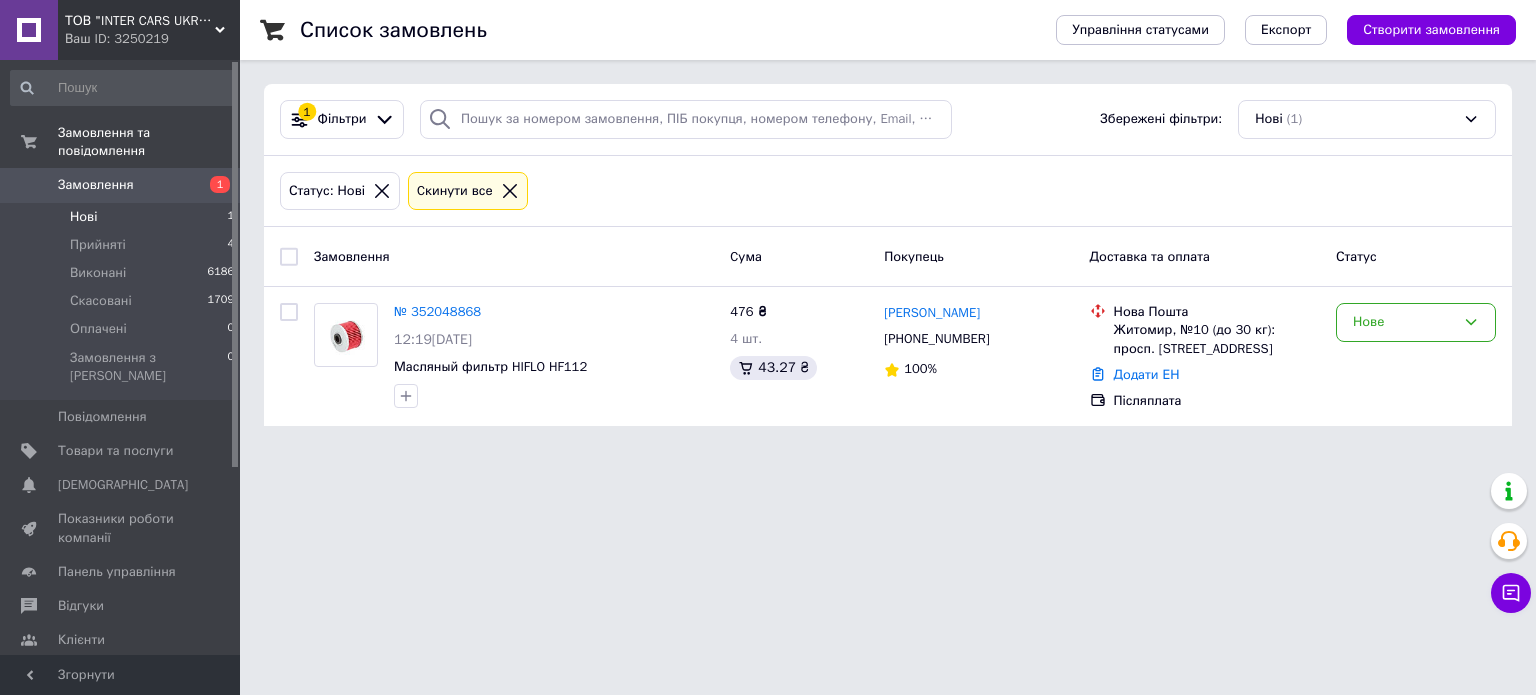 click on "ТОВ "INTER CARS UKRAINE" Ваш ID: 3250219 Сайт ТОВ "INTER CARS UKRAINE" Кабінет покупця Перевірити стан системи Сторінка на порталі Довідка Вийти Замовлення та повідомлення Замовлення 1 Нові 1 Прийняті 4 Виконані 6186 Скасовані 1709 Оплачені 0 Замовлення з Розетки 0 Повідомлення 0 Товари та послуги Сповіщення 0 0 Показники роботи компанії Панель управління Відгуки Клієнти Каталог ProSale Аналітика Інструменти веб-майстра та SEO Управління сайтом Гаманець компанії Маркет Налаштування Тарифи та рахунки Prom мікс 50 000 Згорнути
1 (1)" at bounding box center (768, 225) 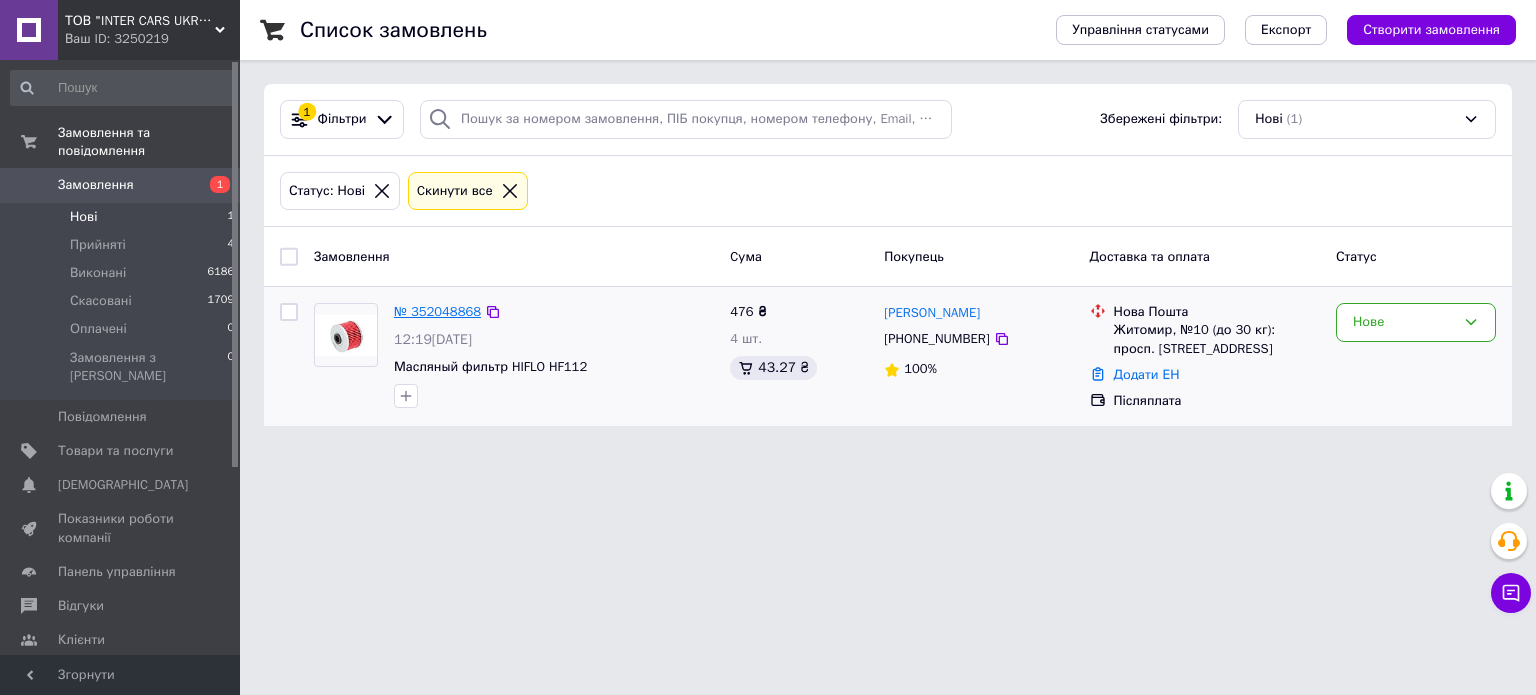 click on "№ 352048868" at bounding box center [437, 311] 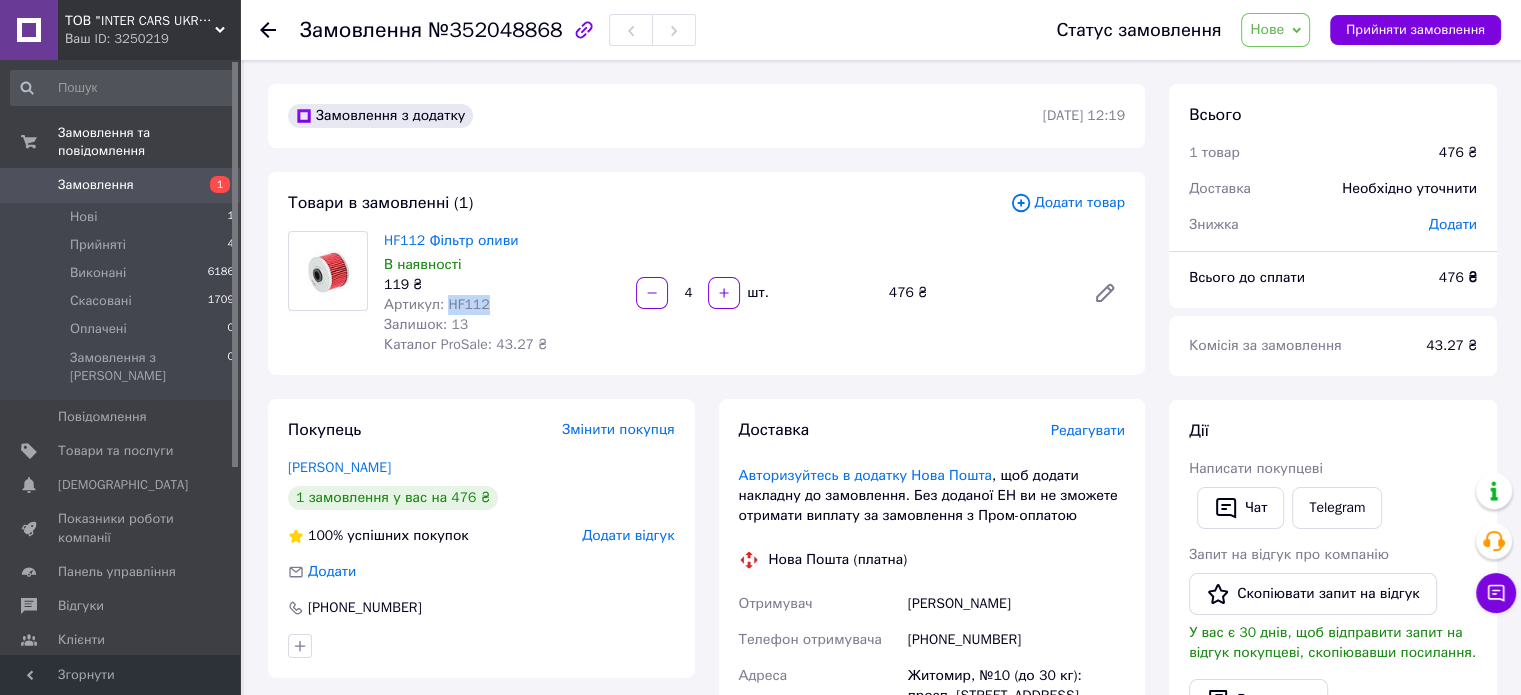 drag, startPoint x: 468, startPoint y: 303, endPoint x: 508, endPoint y: 304, distance: 40.012497 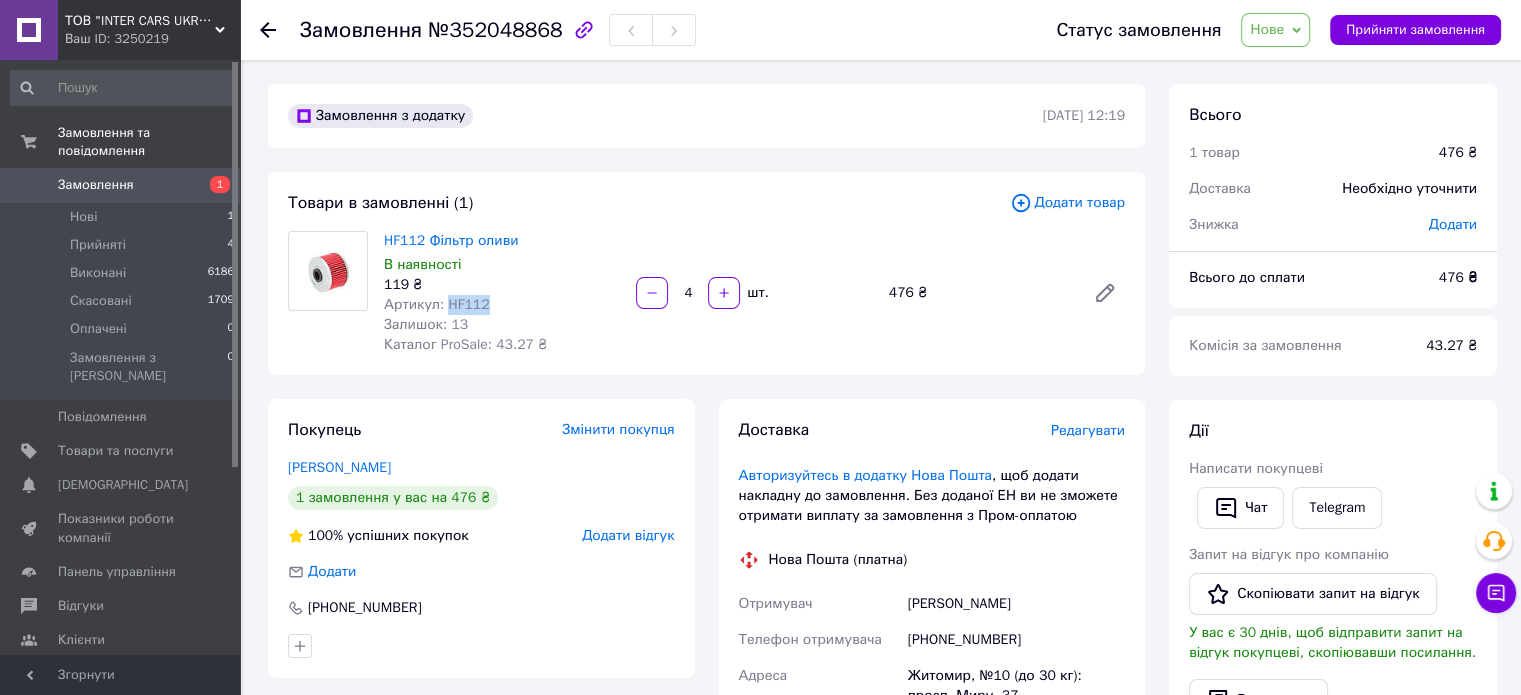 copy on "HF112" 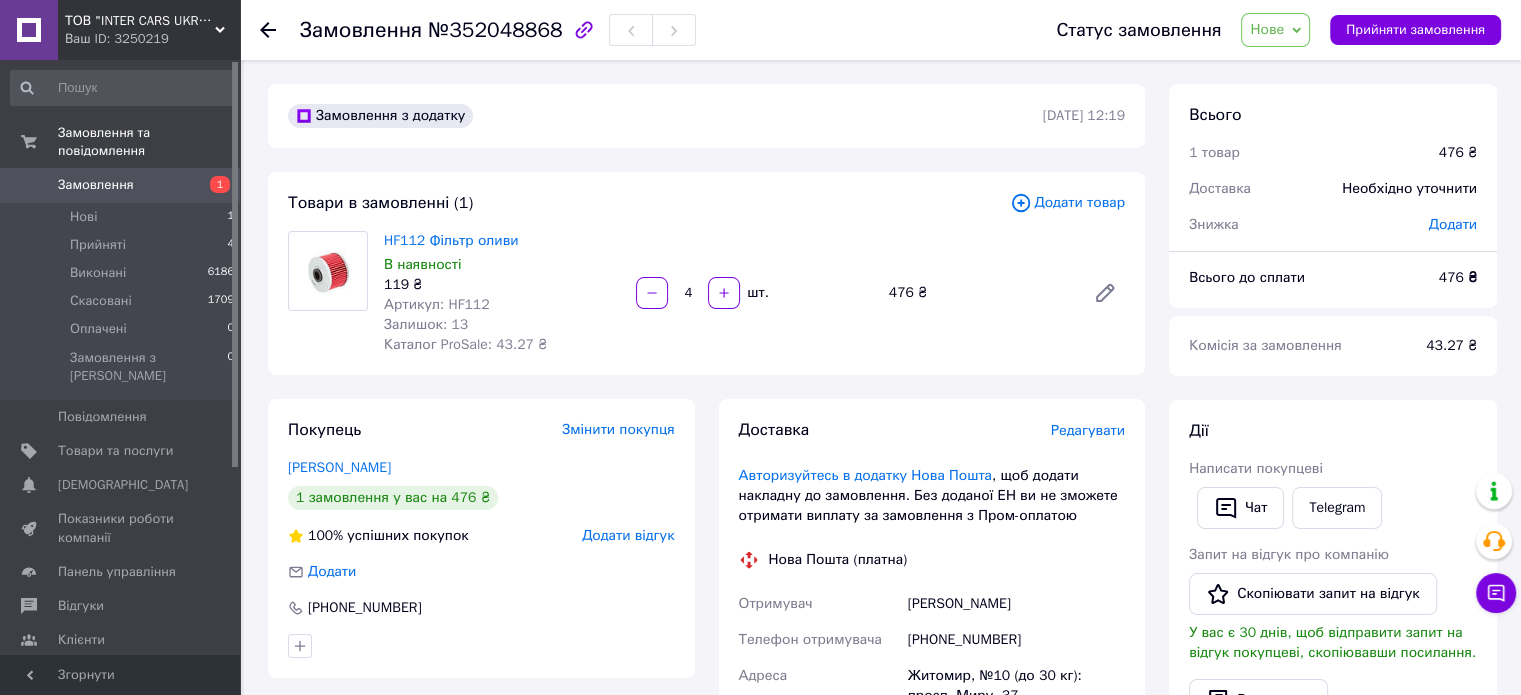 click on "Товари в замовленні (1) Додати товар HF112 Фільтр оливи В наявності 119 ₴ Артикул: HF112 Залишок: 13 Каталог ProSale: 43.27 ₴  4   шт. 476 ₴" at bounding box center (706, 273) 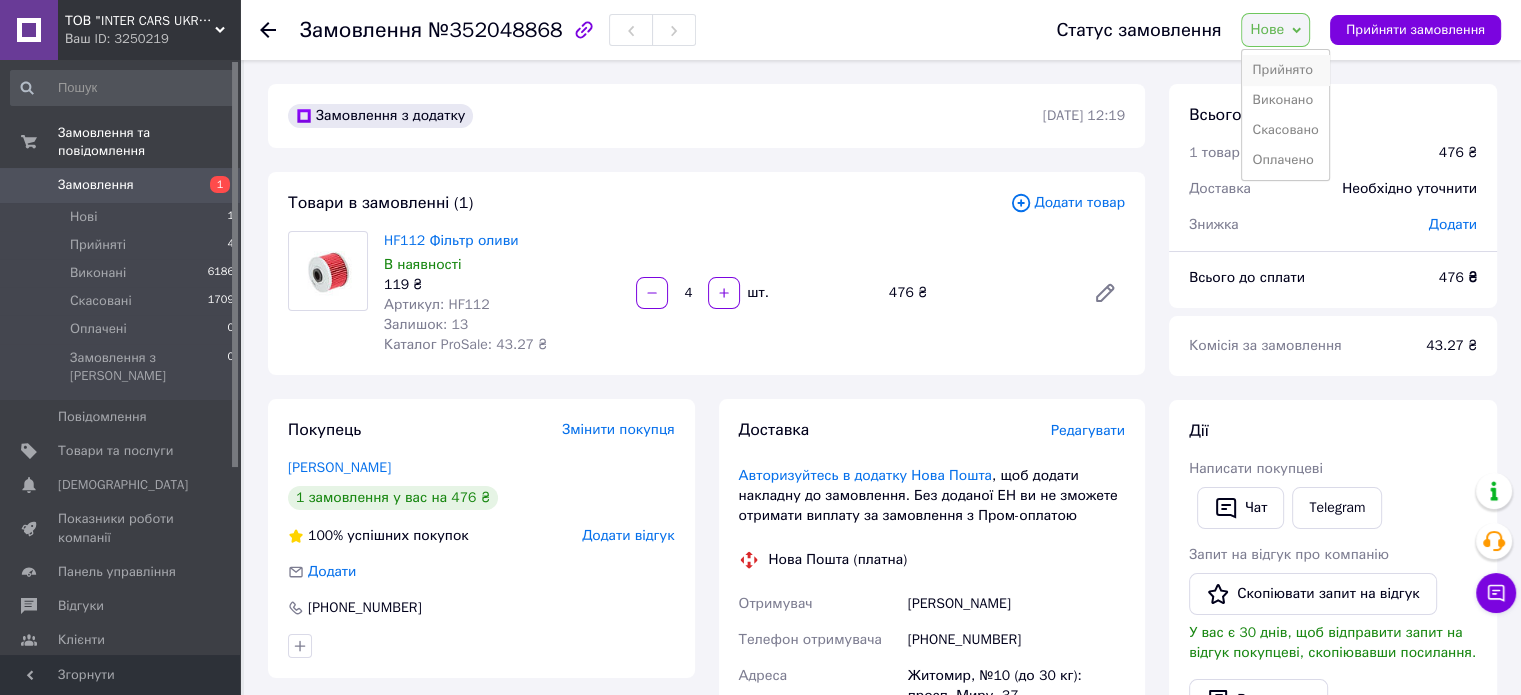 click on "Прийнято" at bounding box center (1285, 70) 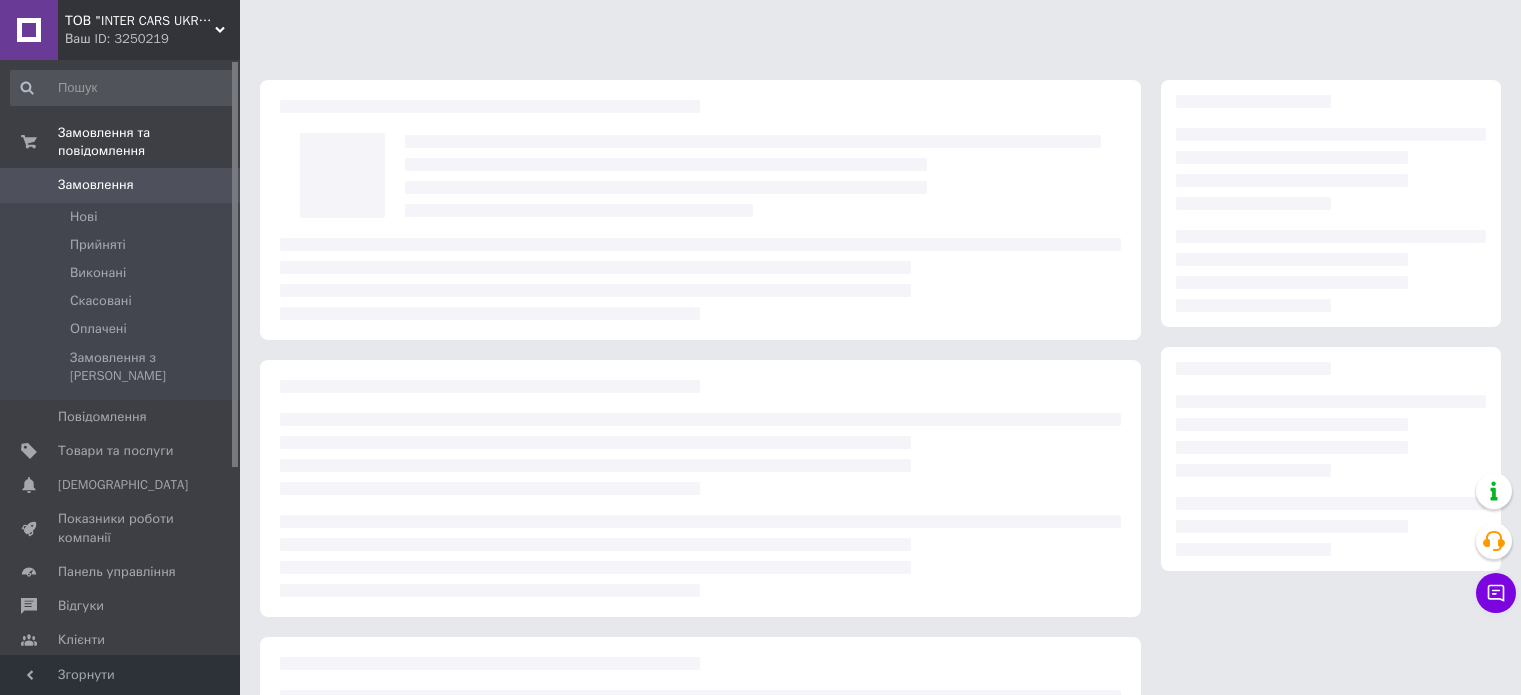 scroll, scrollTop: 0, scrollLeft: 0, axis: both 